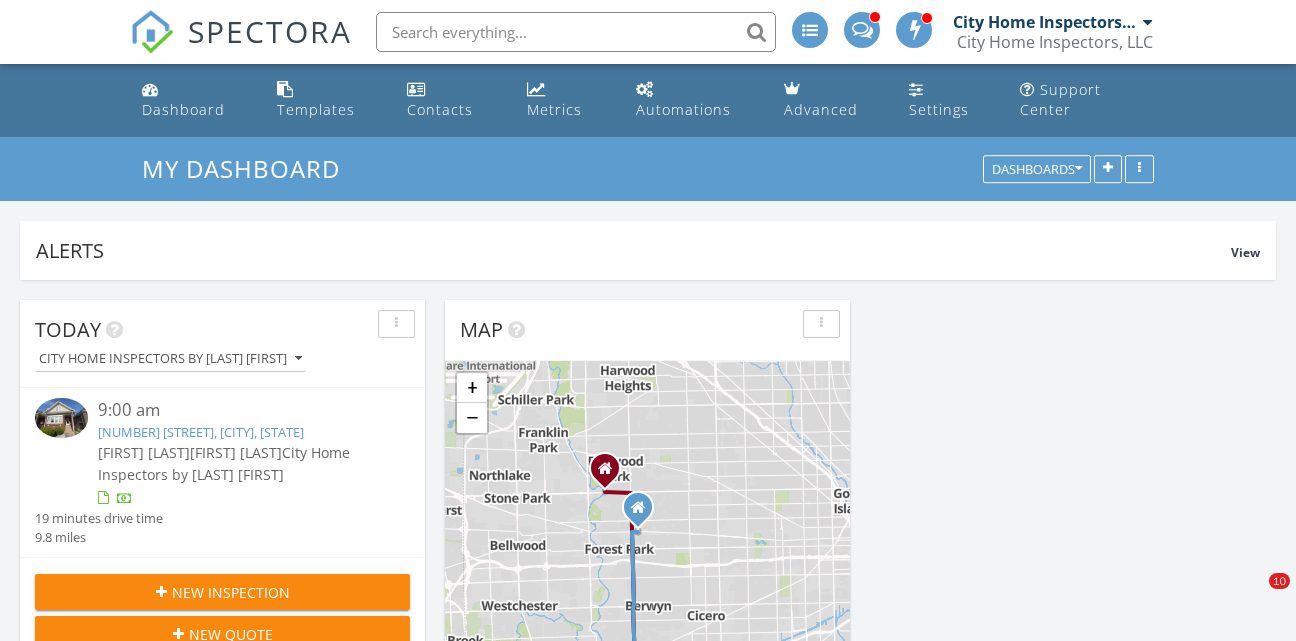 scroll, scrollTop: 1682, scrollLeft: 0, axis: vertical 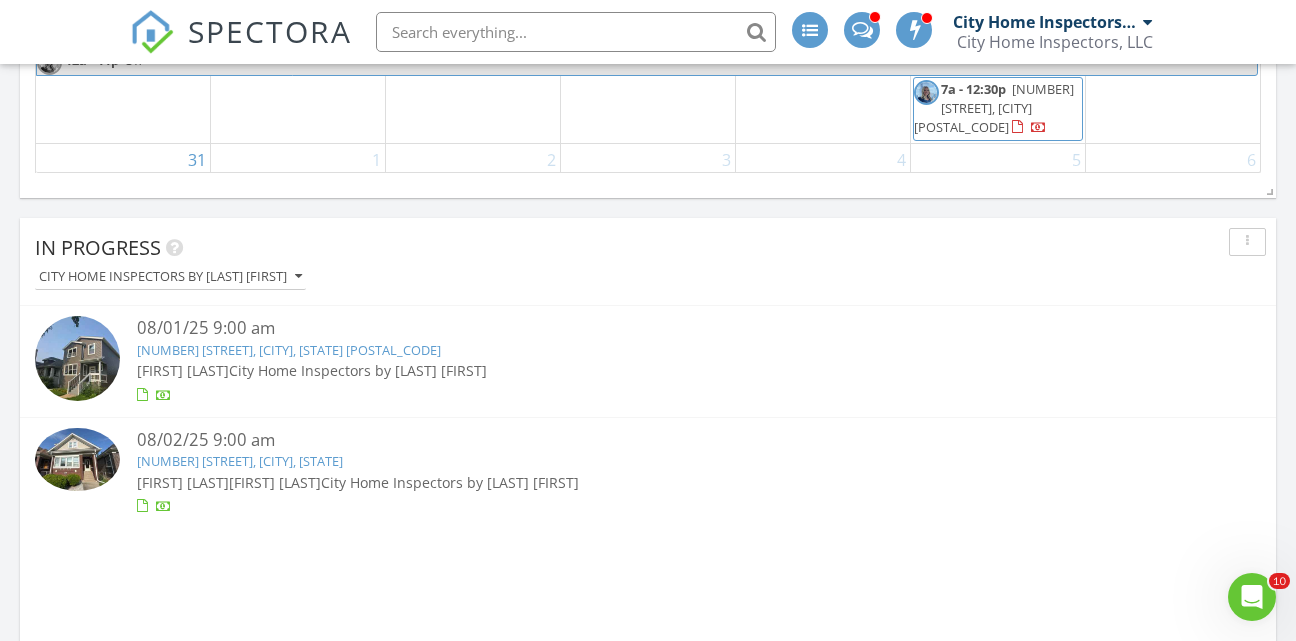 click on "6238 S Massasoit Ave, Chicago, IL 60638" at bounding box center (240, 461) 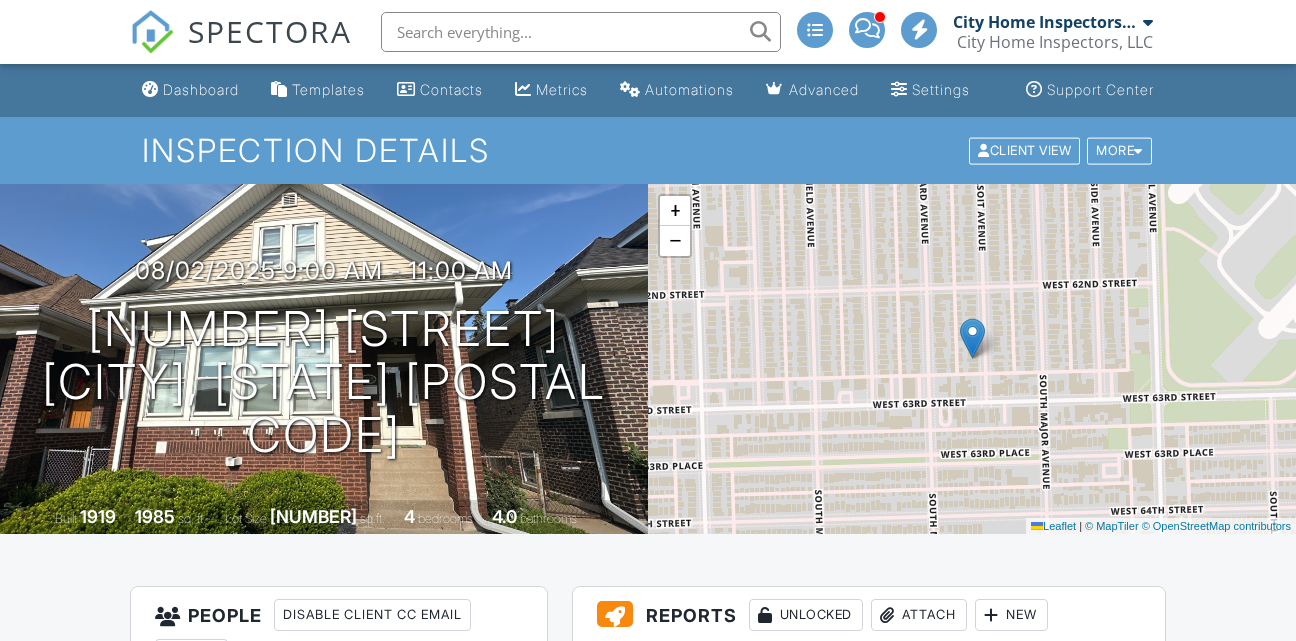 click at bounding box center (1109, 701) 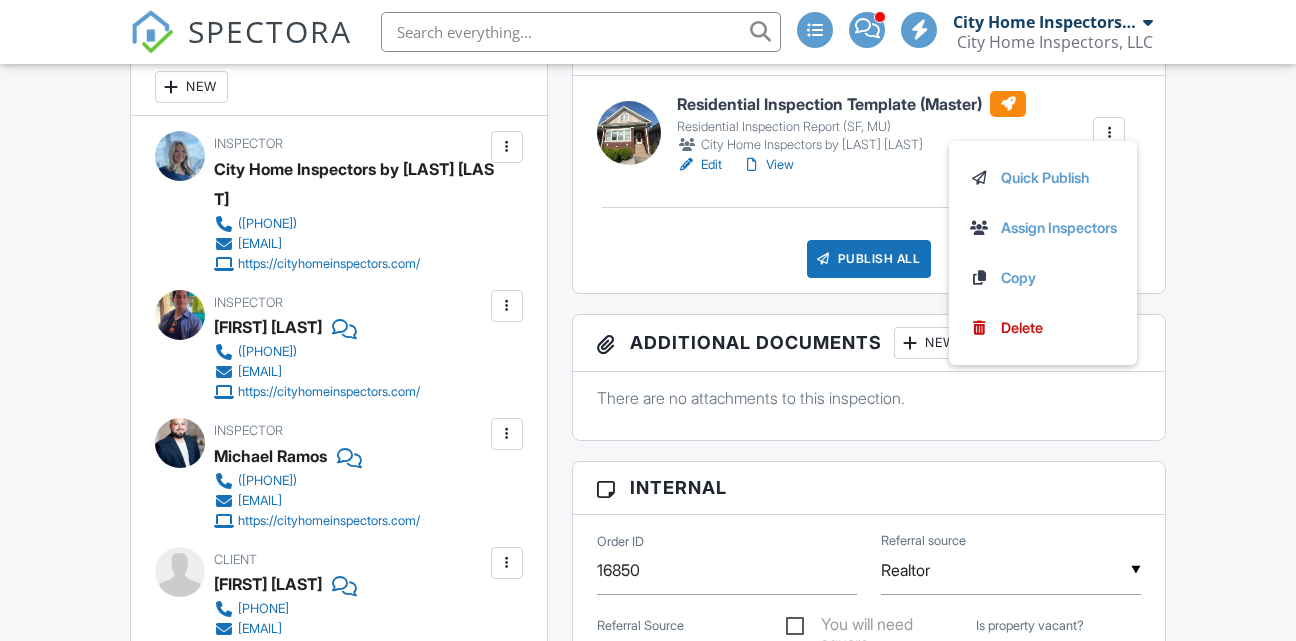 scroll, scrollTop: 568, scrollLeft: 0, axis: vertical 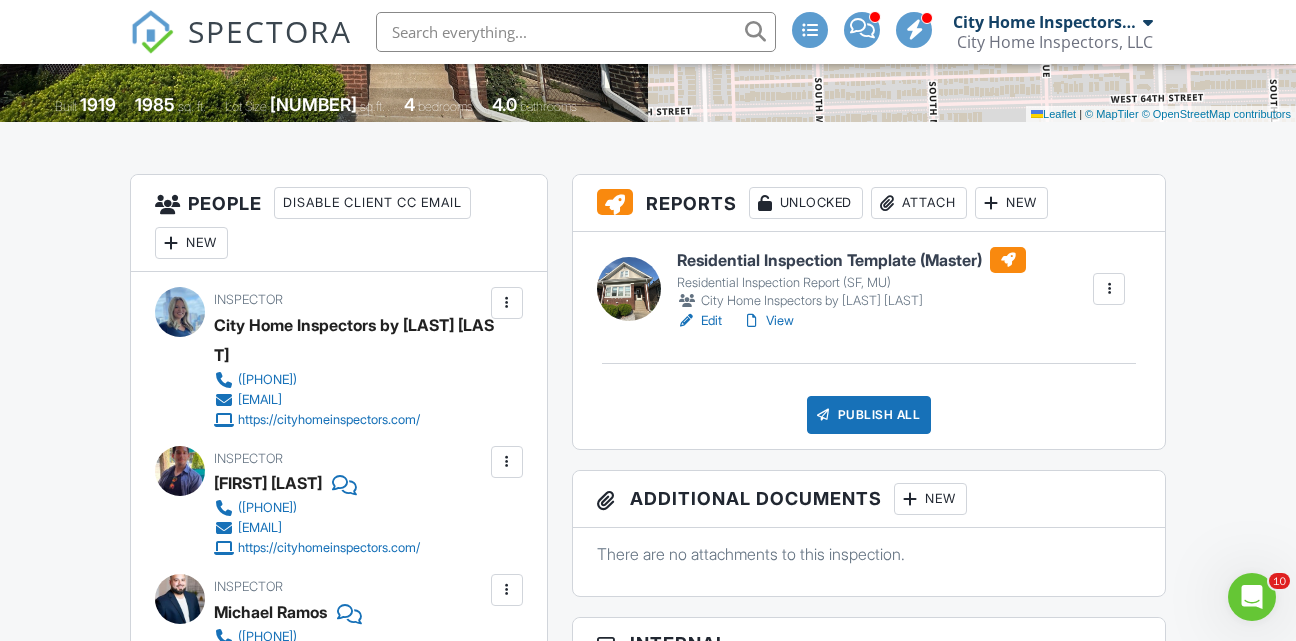 click at bounding box center (507, 462) 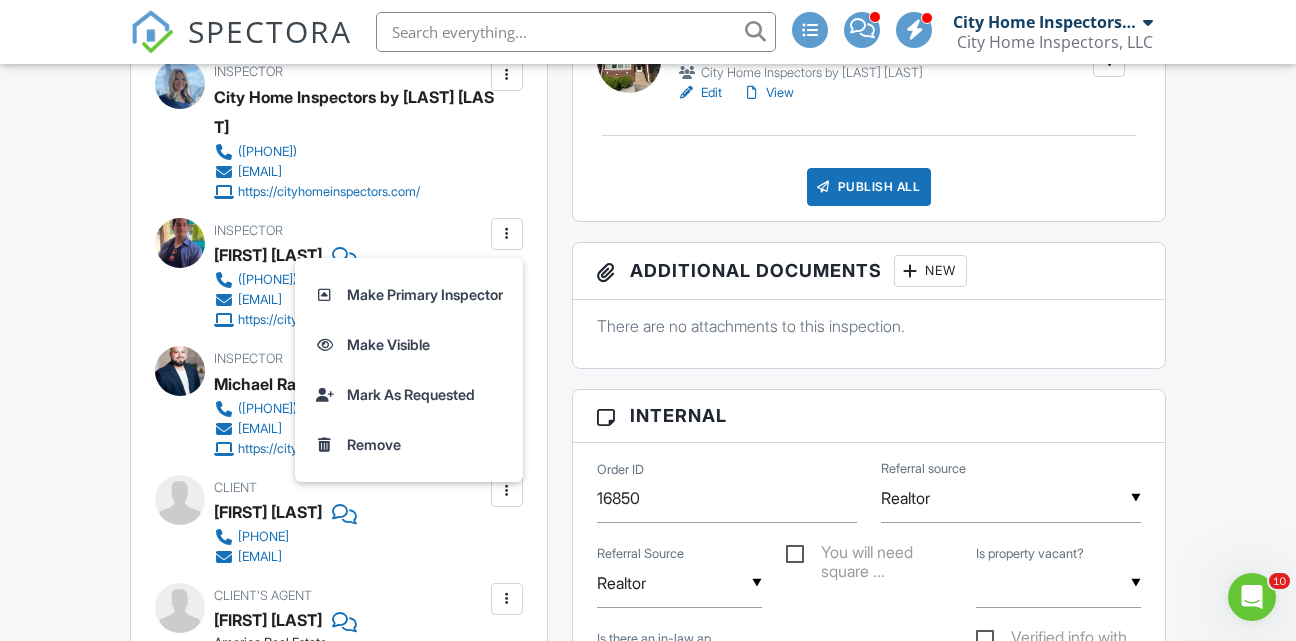 scroll, scrollTop: 769, scrollLeft: 0, axis: vertical 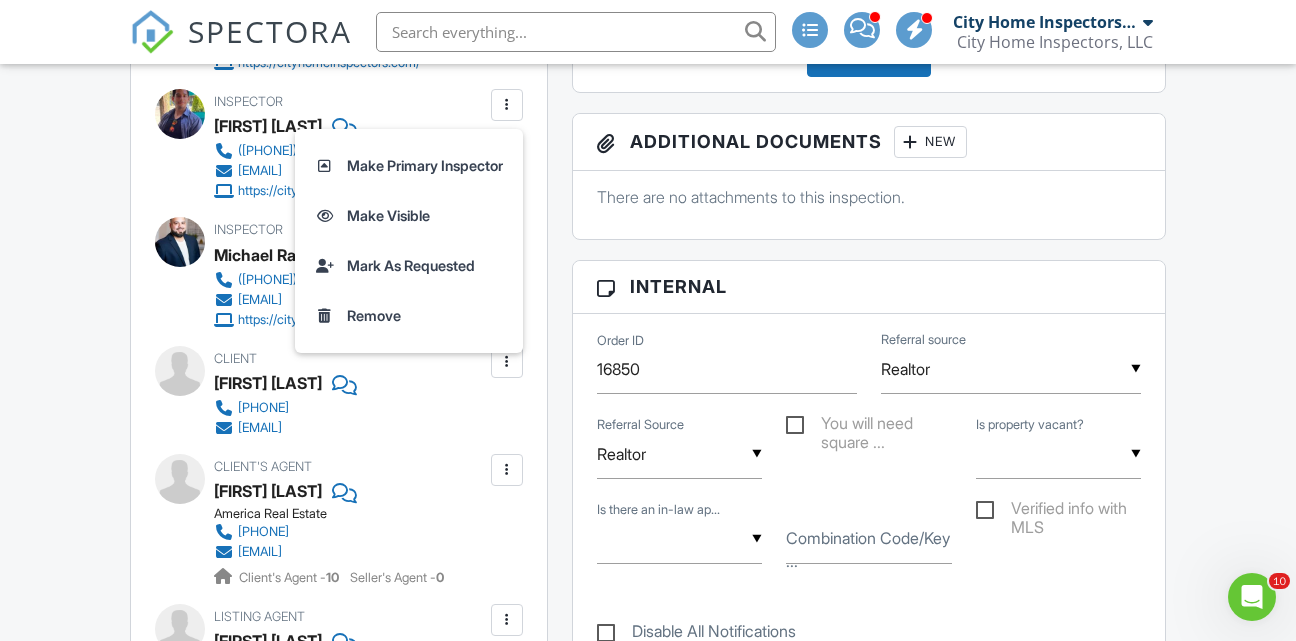 click on "Inspector
Michael Ramos
(866) 422-9843
info@cityhomeinspectors.com
https://cityhomeinspectors.com/" at bounding box center (339, 273) 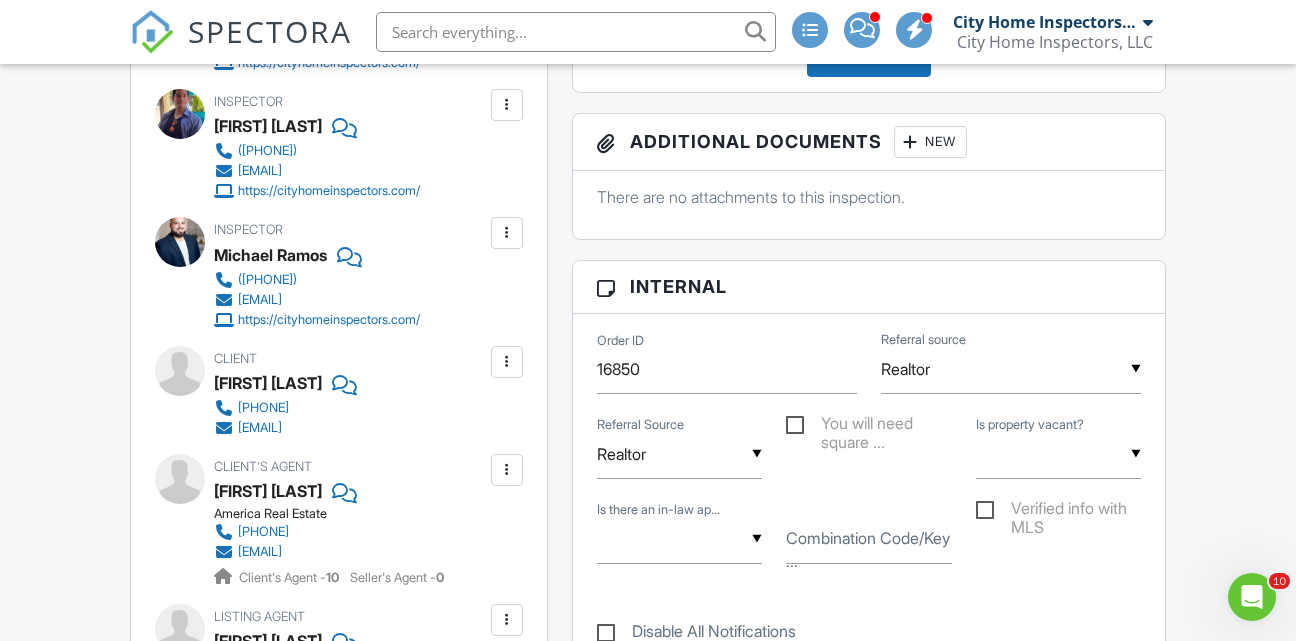 click at bounding box center [507, 233] 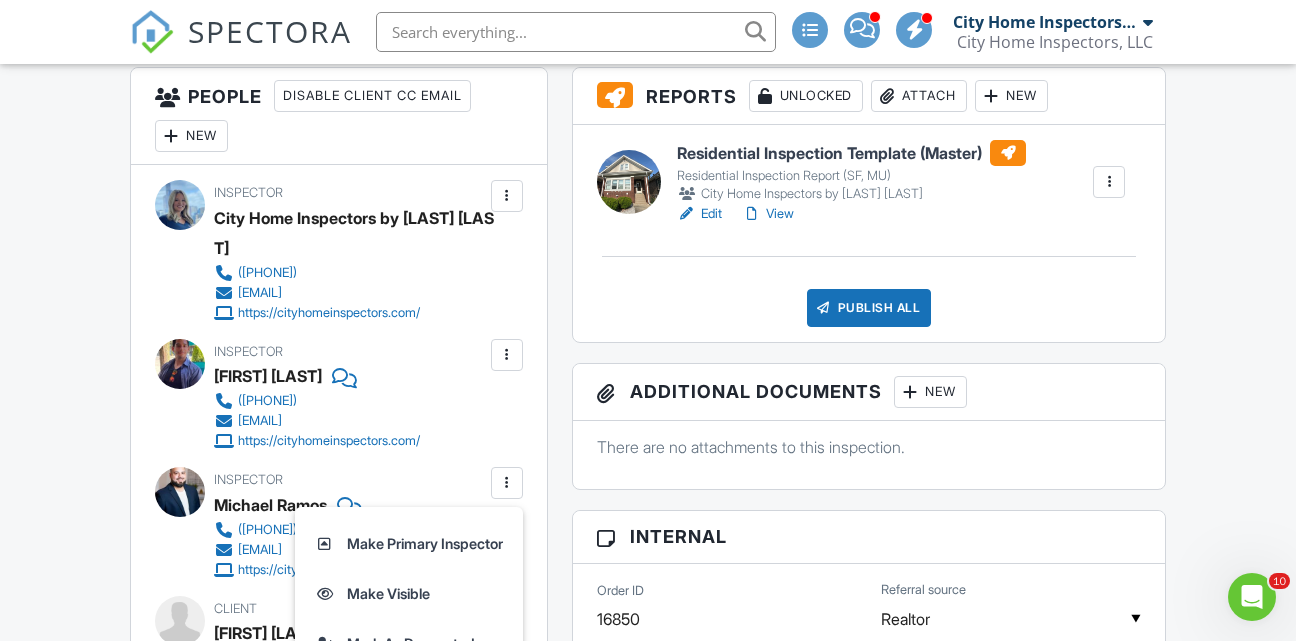 scroll, scrollTop: 472, scrollLeft: 0, axis: vertical 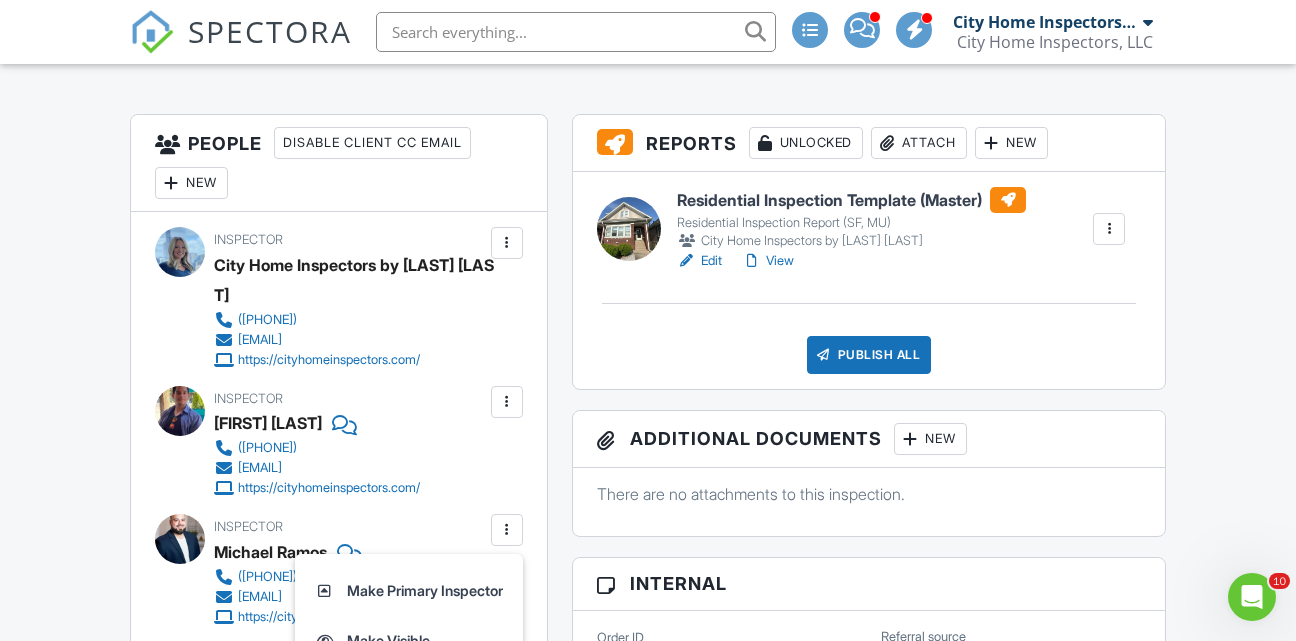 click at bounding box center [1109, 229] 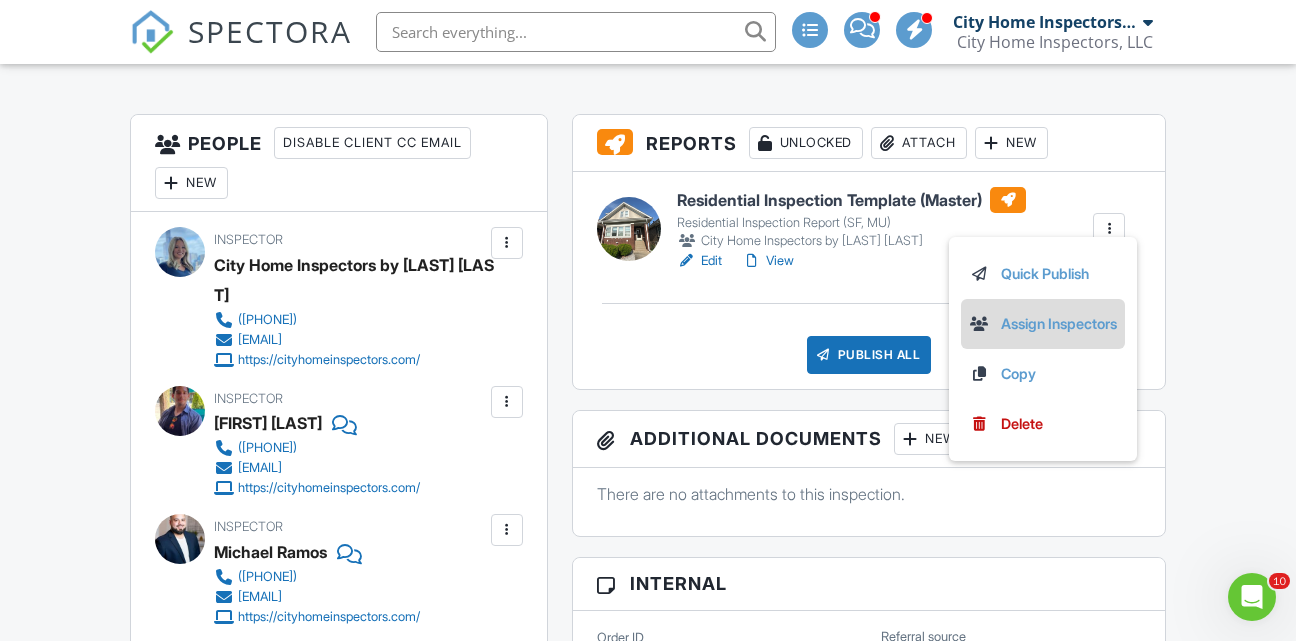 click on "Assign Inspectors" at bounding box center [1043, 324] 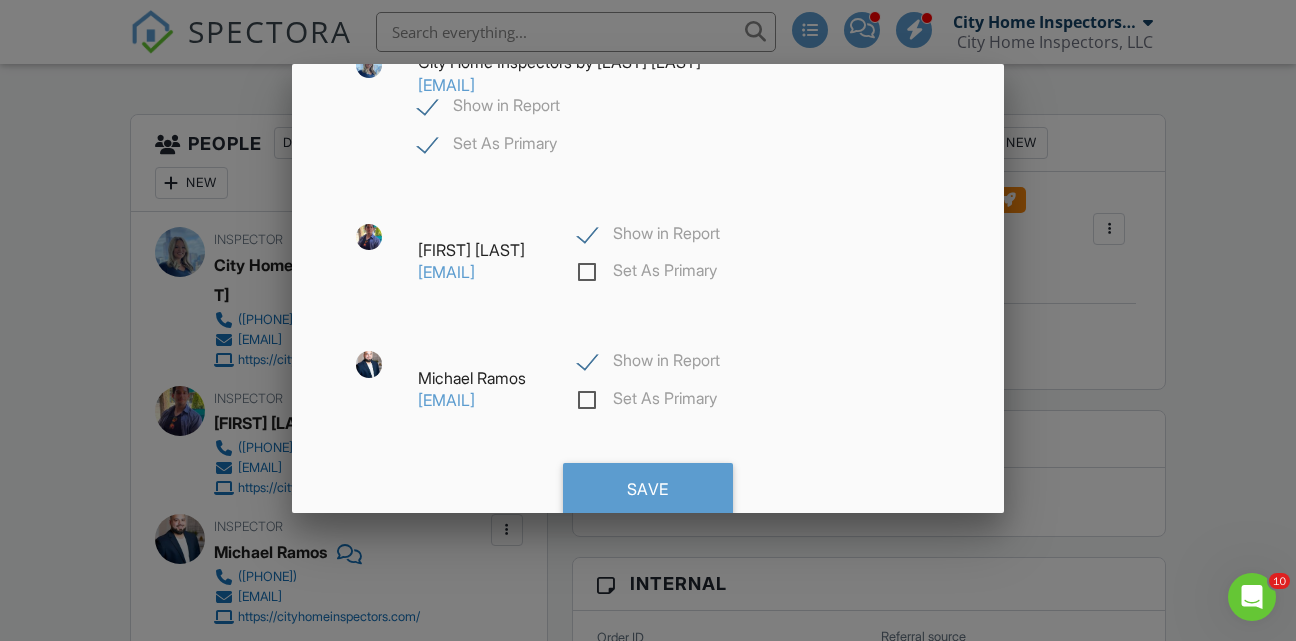 scroll, scrollTop: 249, scrollLeft: 0, axis: vertical 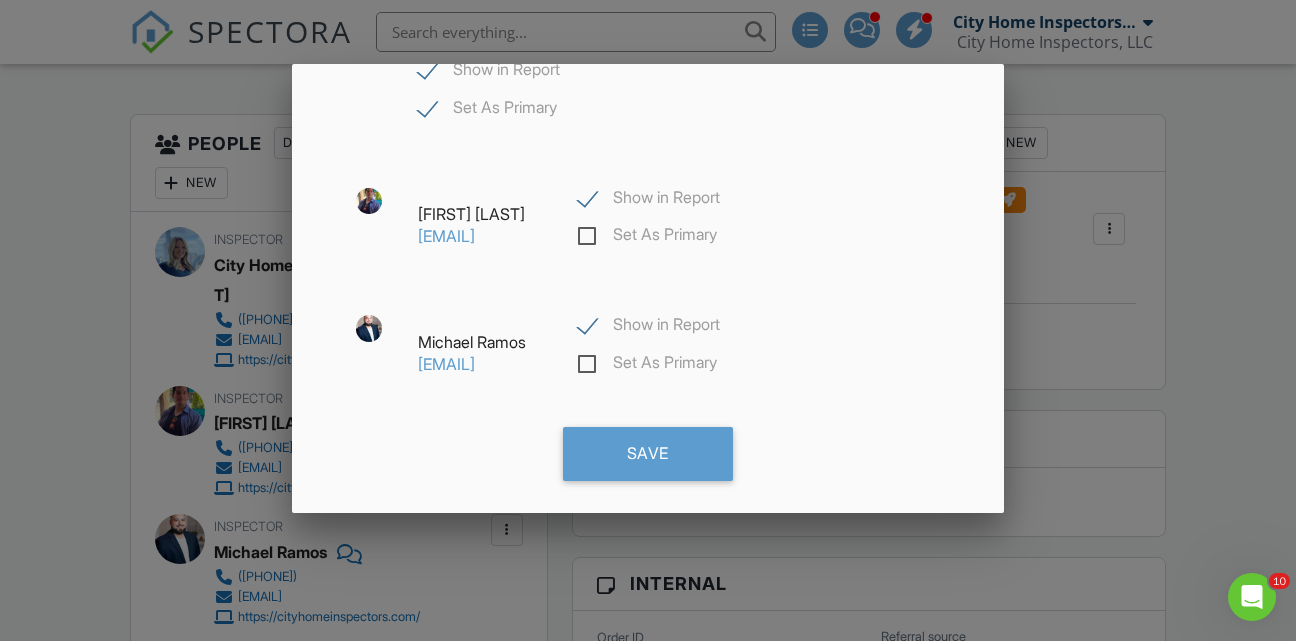 click on "Show in Report" at bounding box center [649, 200] 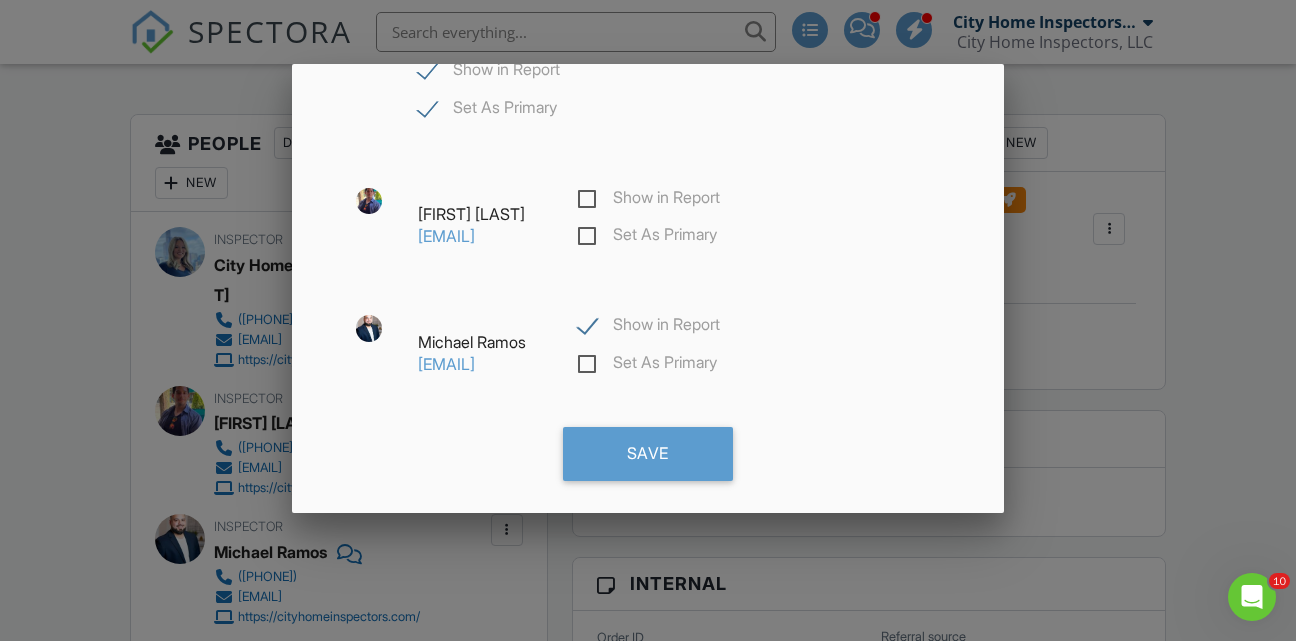 checkbox on "false" 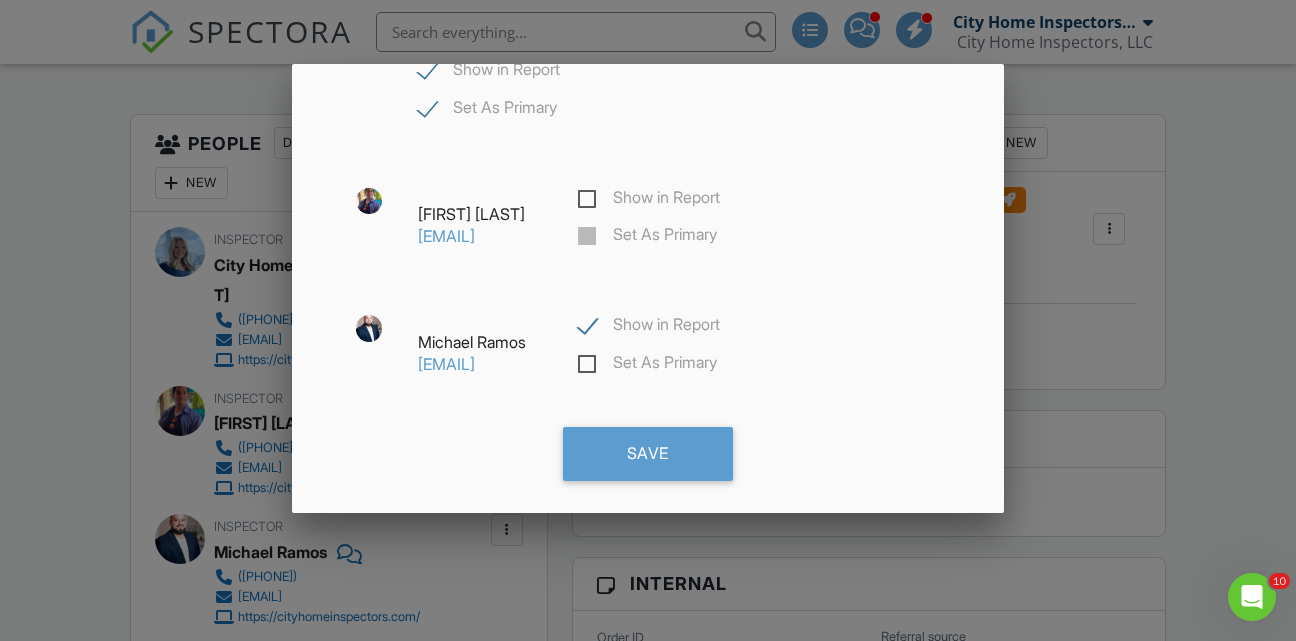 click on "Show in Report" at bounding box center (649, 327) 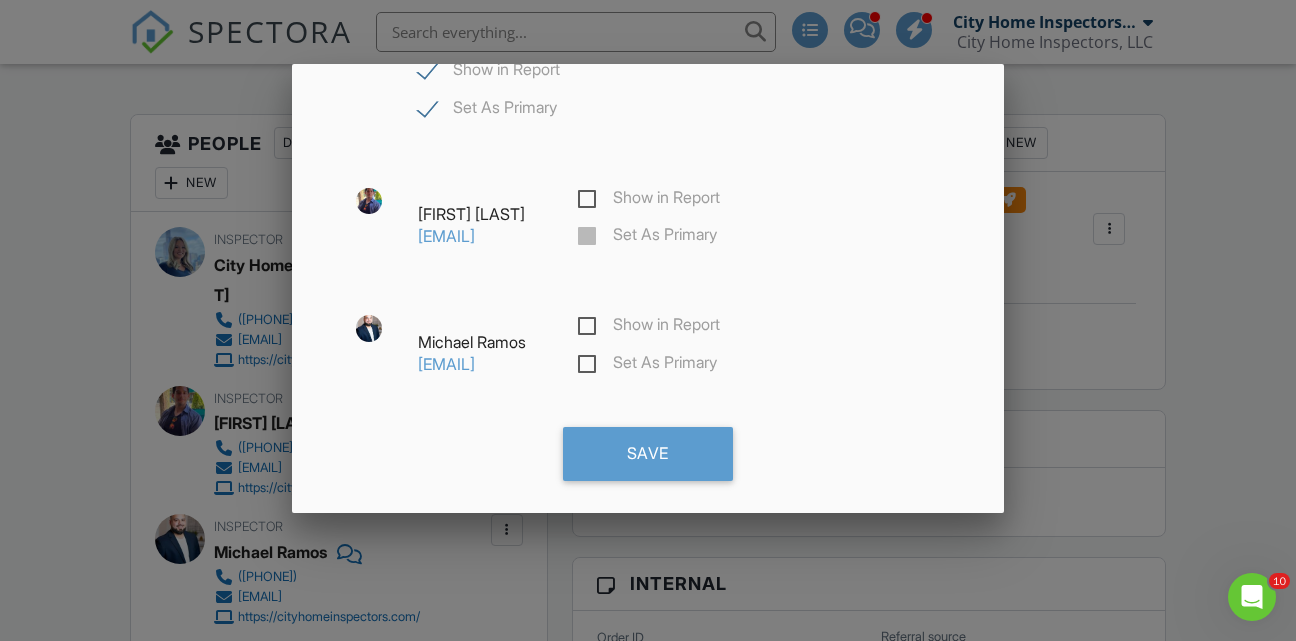 checkbox on "false" 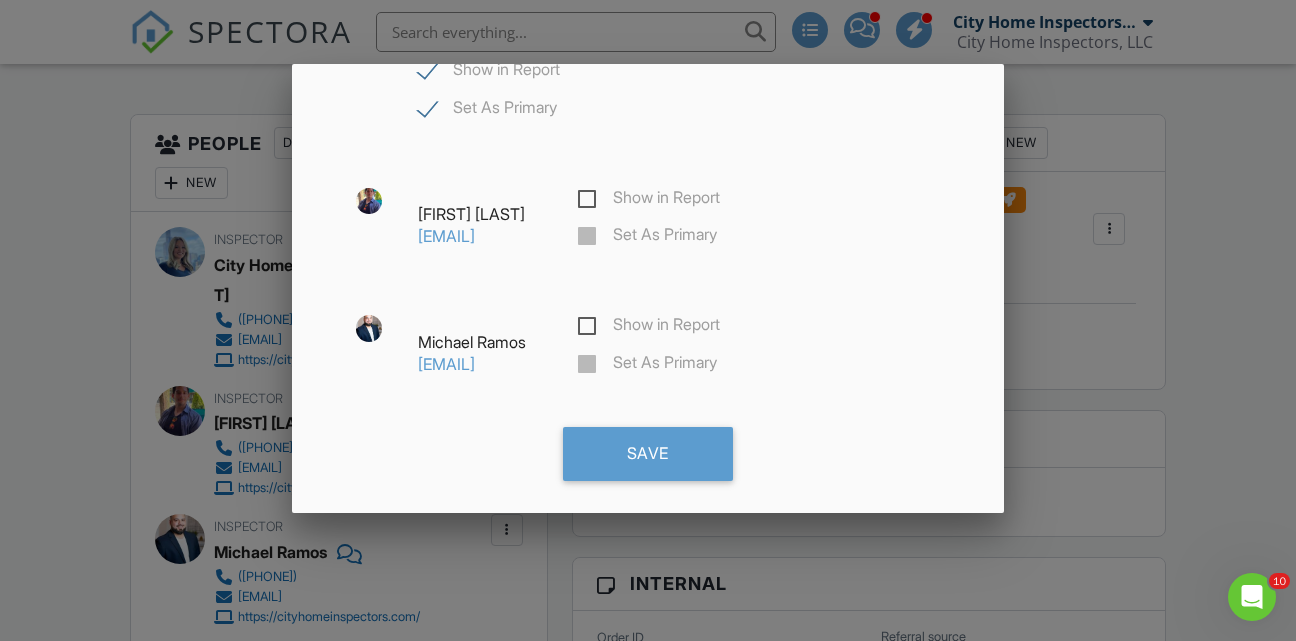 scroll, scrollTop: 365, scrollLeft: 0, axis: vertical 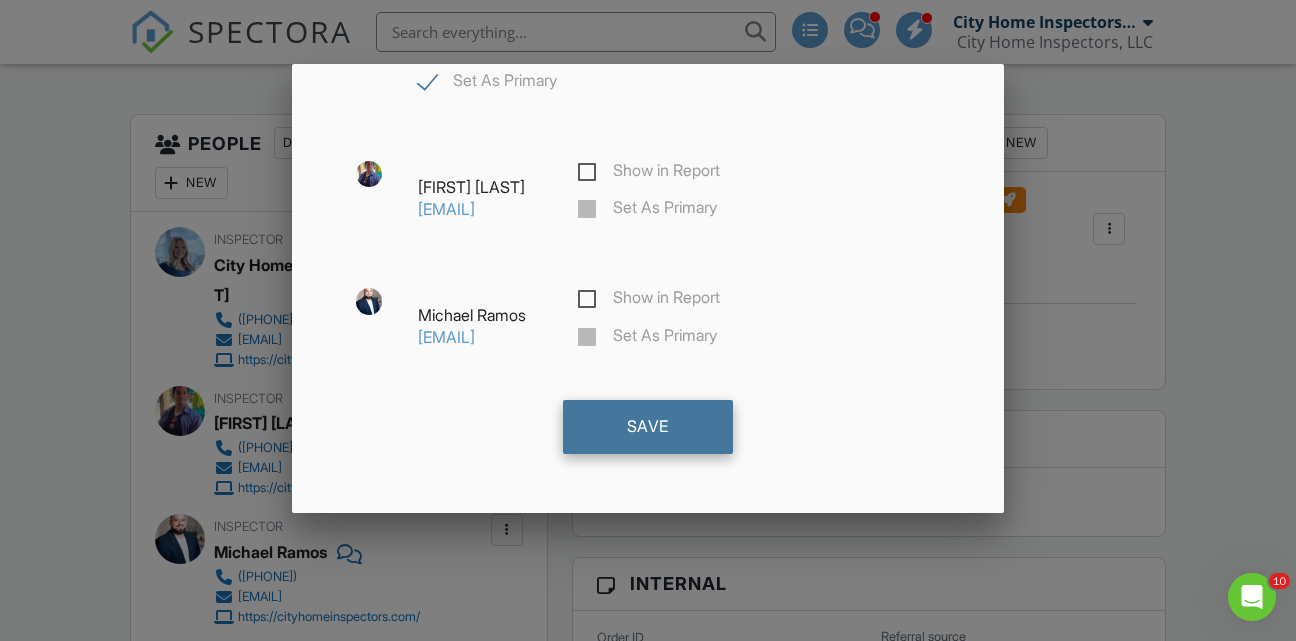 click on "Save" at bounding box center (648, 427) 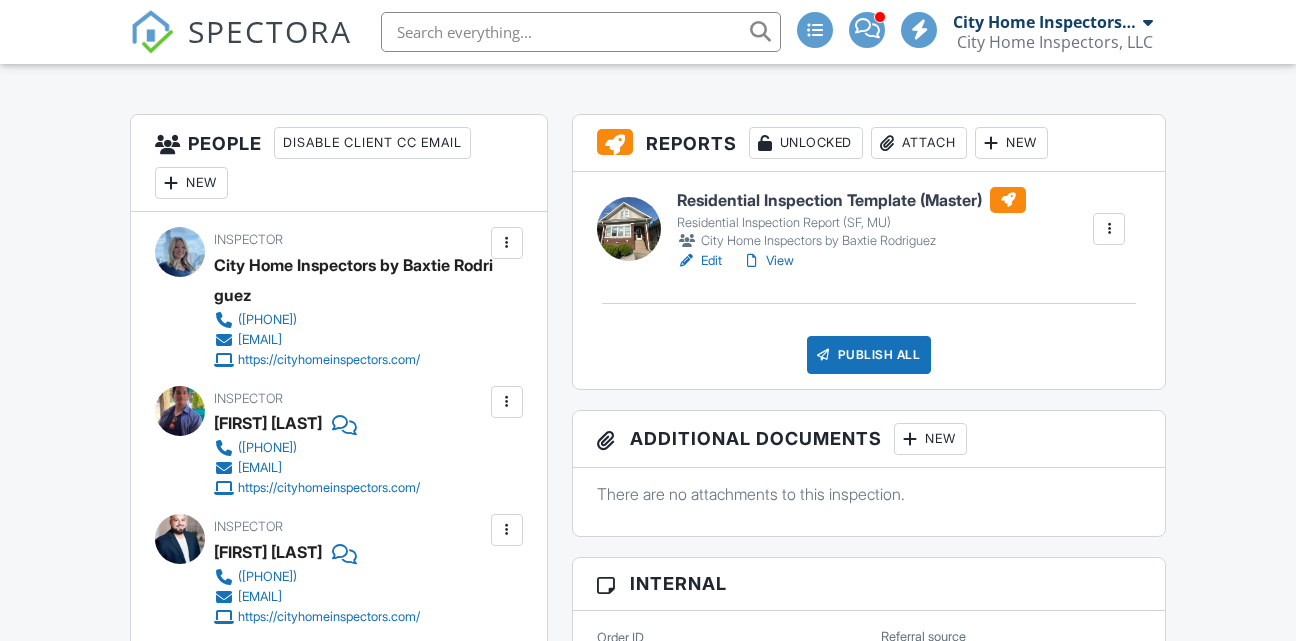 scroll, scrollTop: 472, scrollLeft: 0, axis: vertical 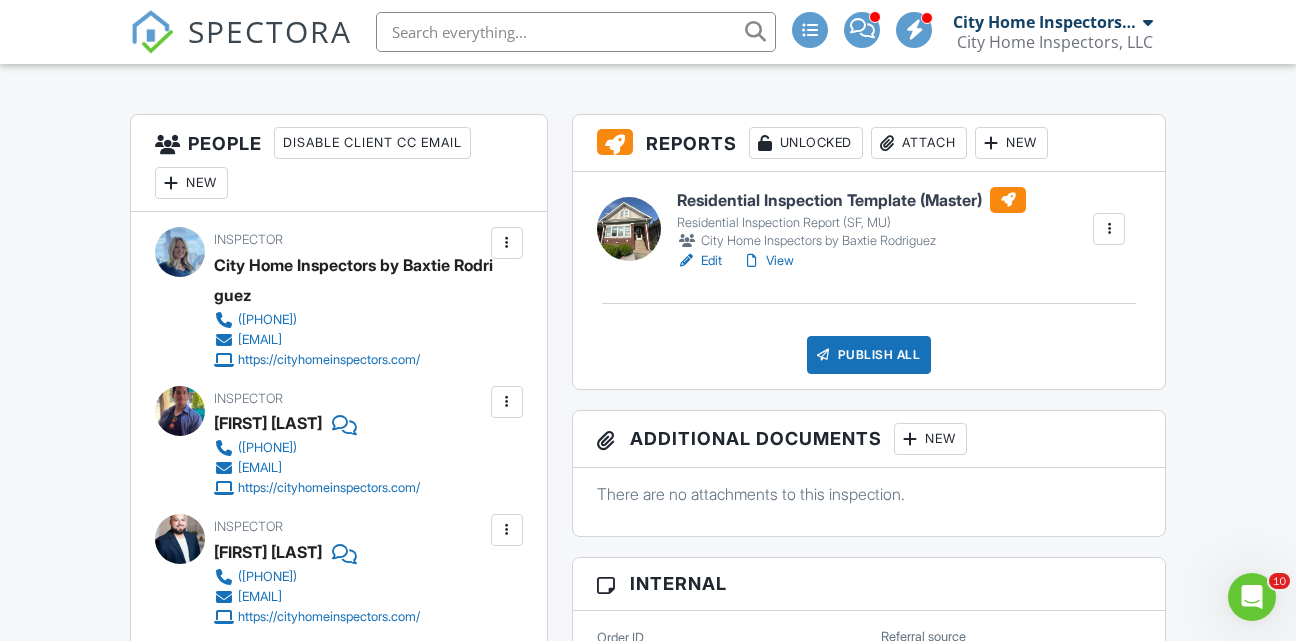 click on "View" at bounding box center (768, 261) 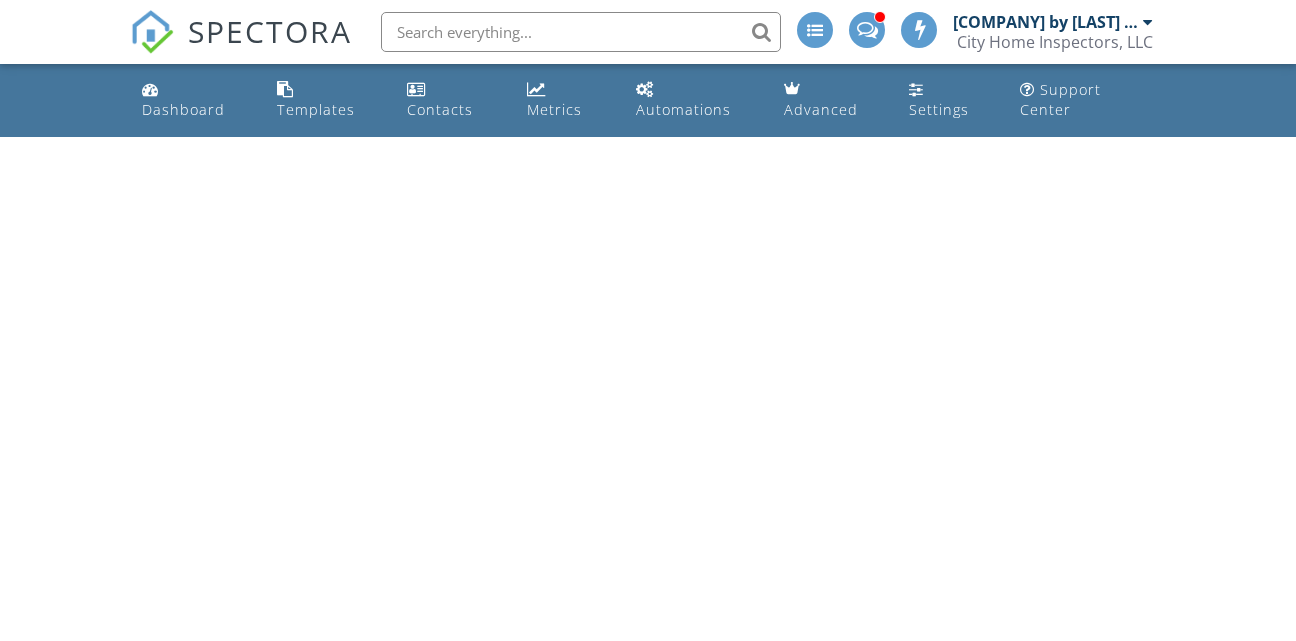 scroll, scrollTop: 0, scrollLeft: 0, axis: both 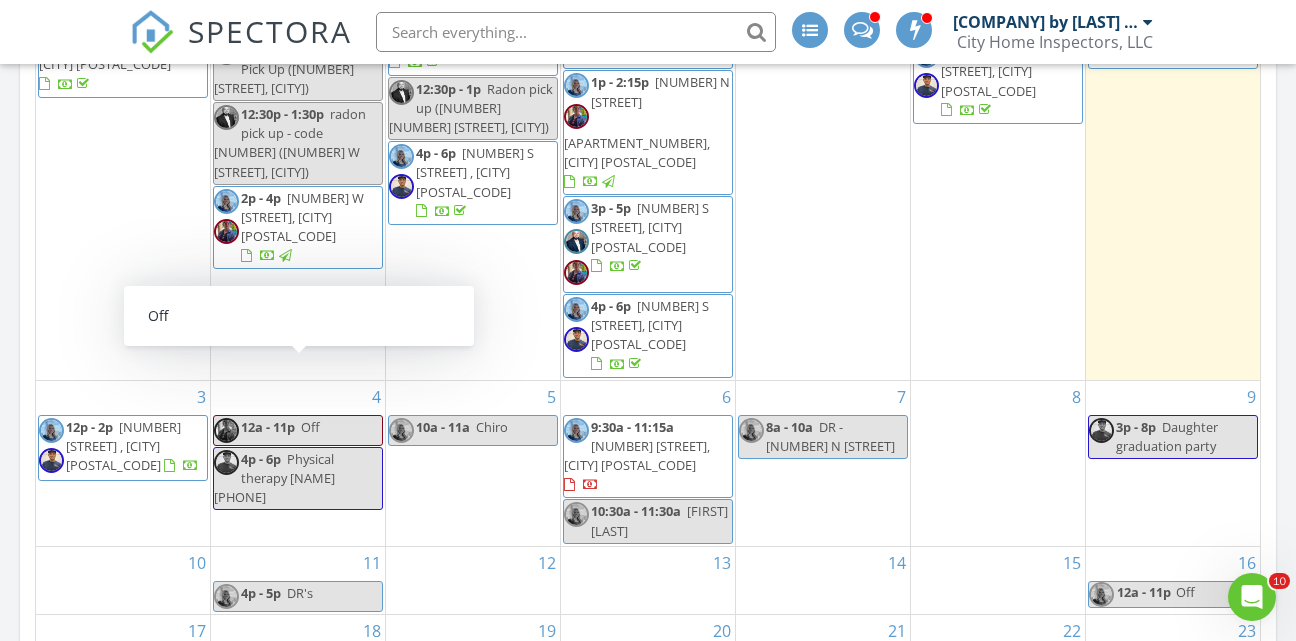 click on "Off" at bounding box center [310, 427] 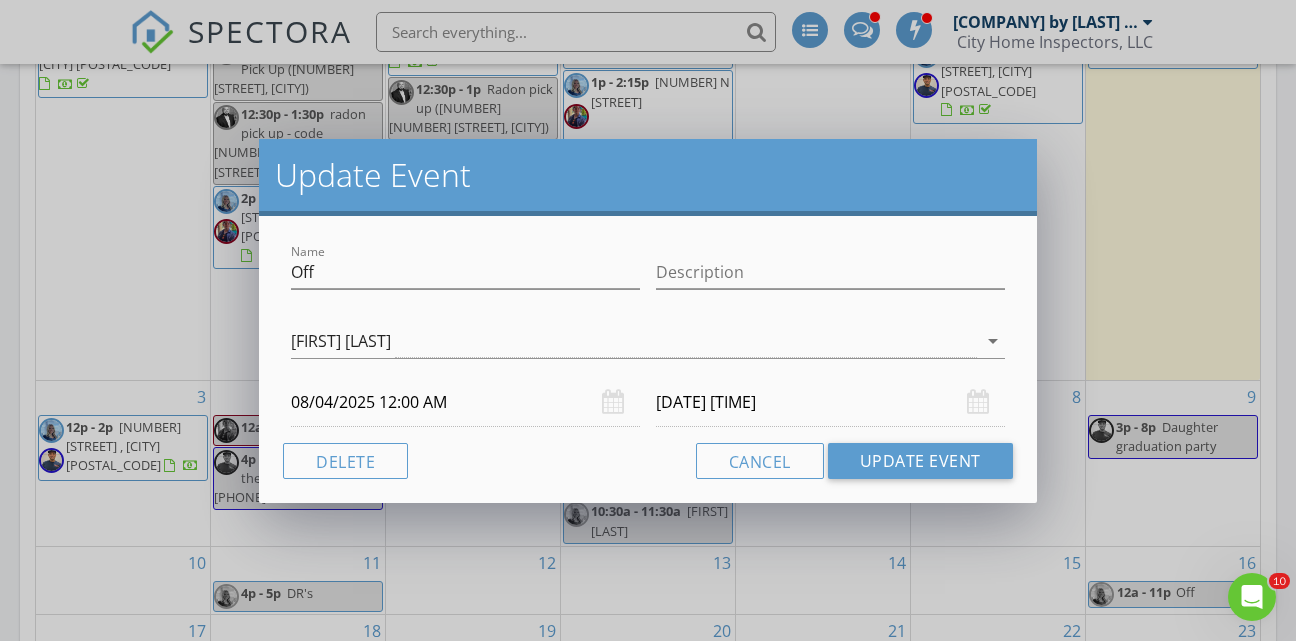 click on "08/04/2025 12:00 AM" at bounding box center (465, 402) 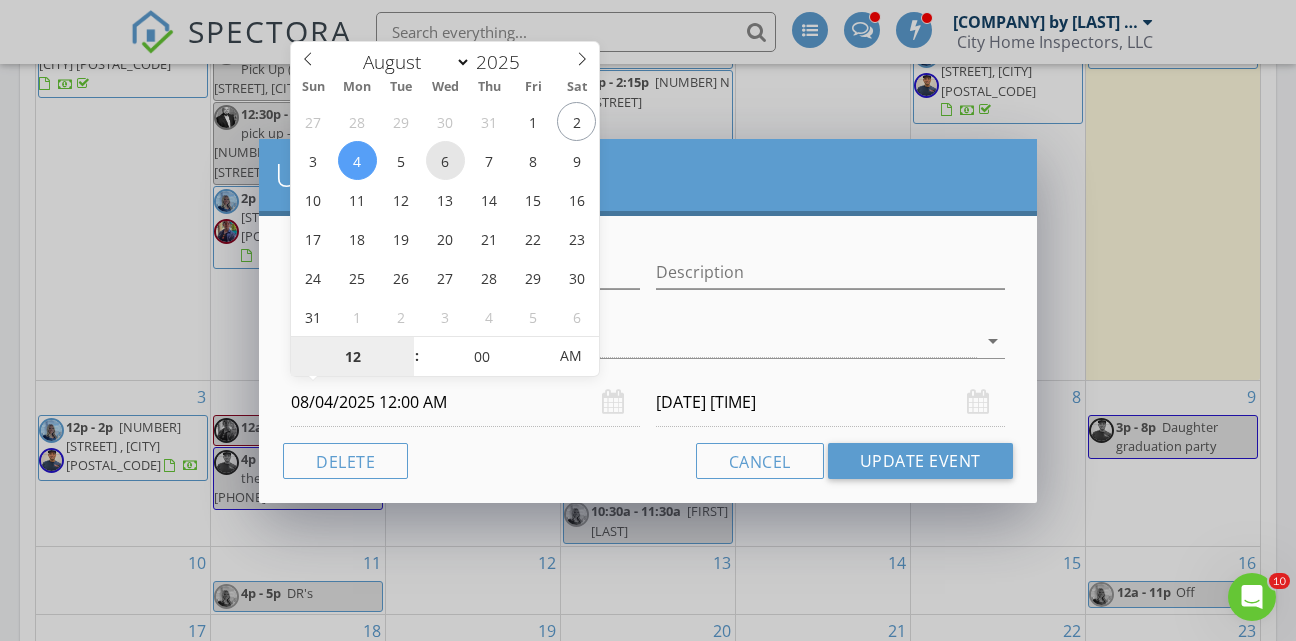 type on "08/06/2025 12:00 AM" 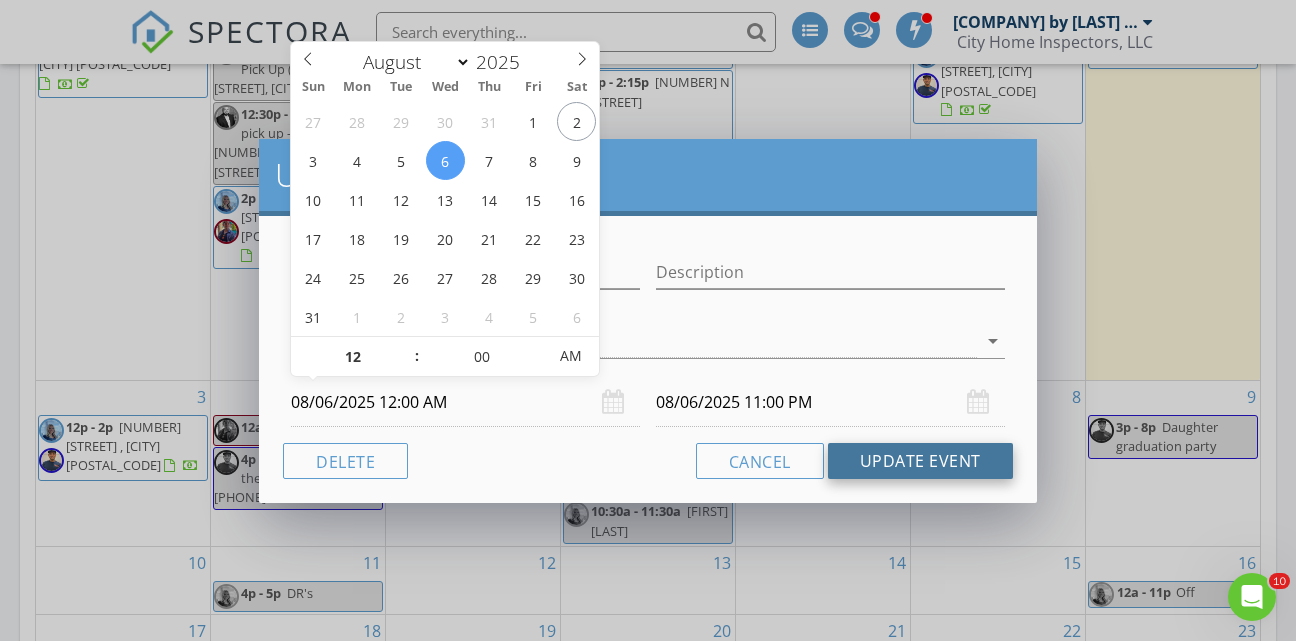click on "Update Event" at bounding box center (920, 461) 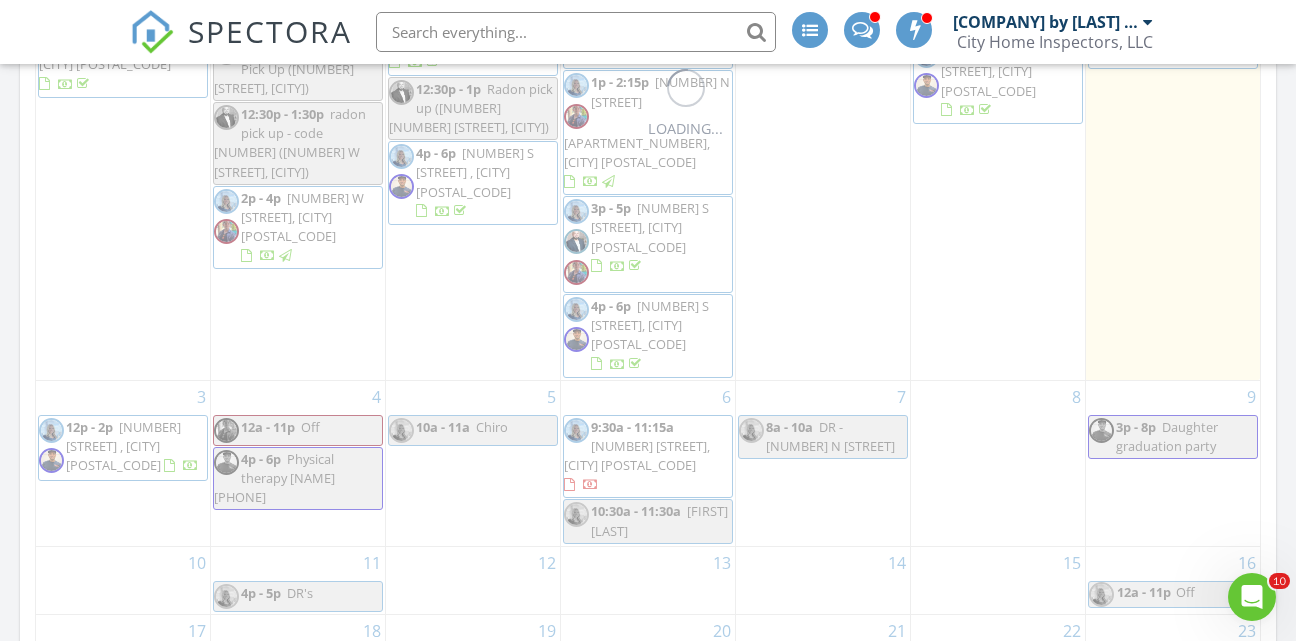 scroll, scrollTop: 1132, scrollLeft: 0, axis: vertical 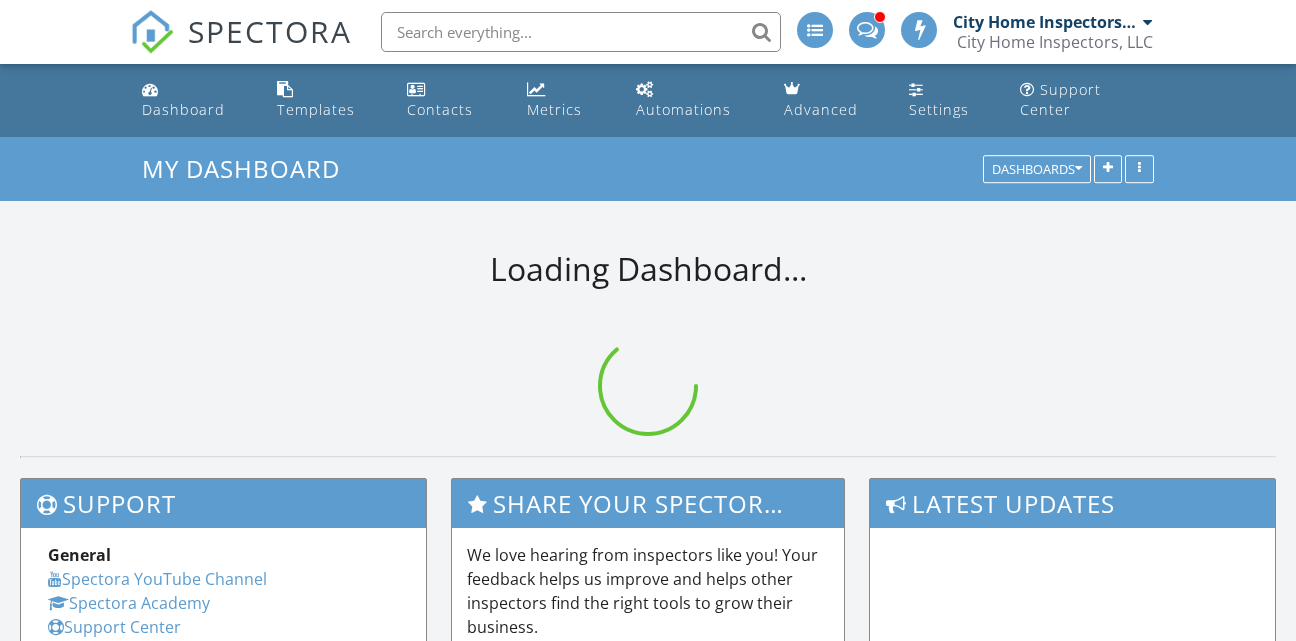 click at bounding box center [581, 32] 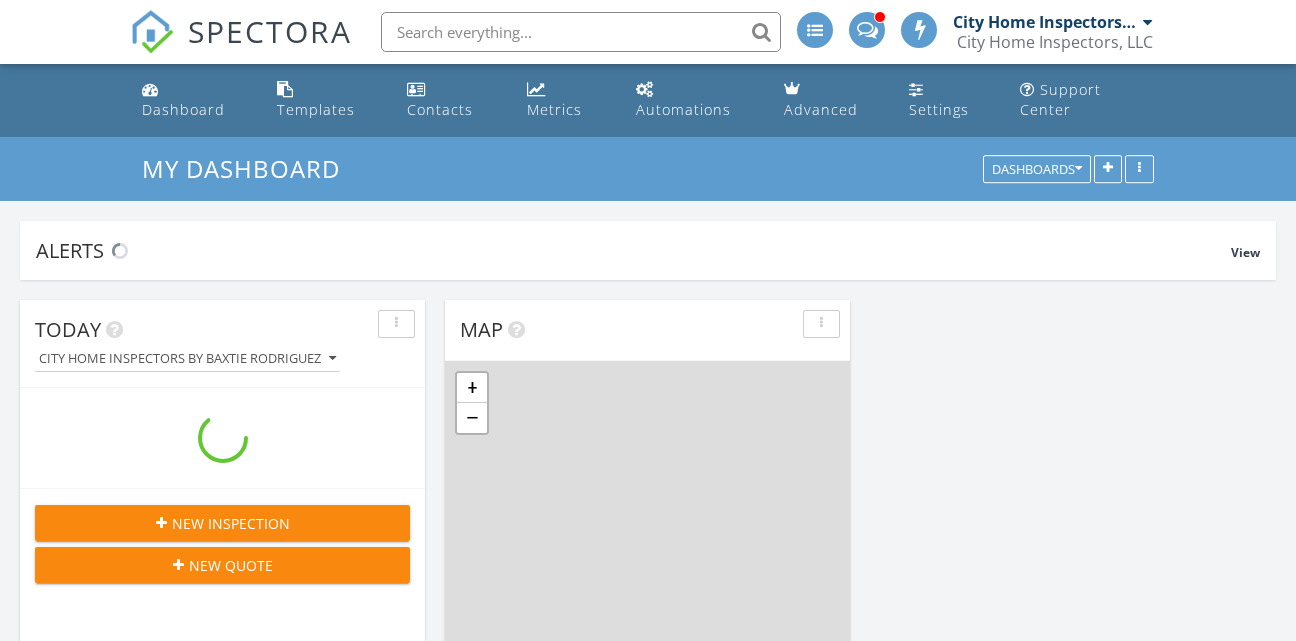 scroll, scrollTop: 10, scrollLeft: 10, axis: both 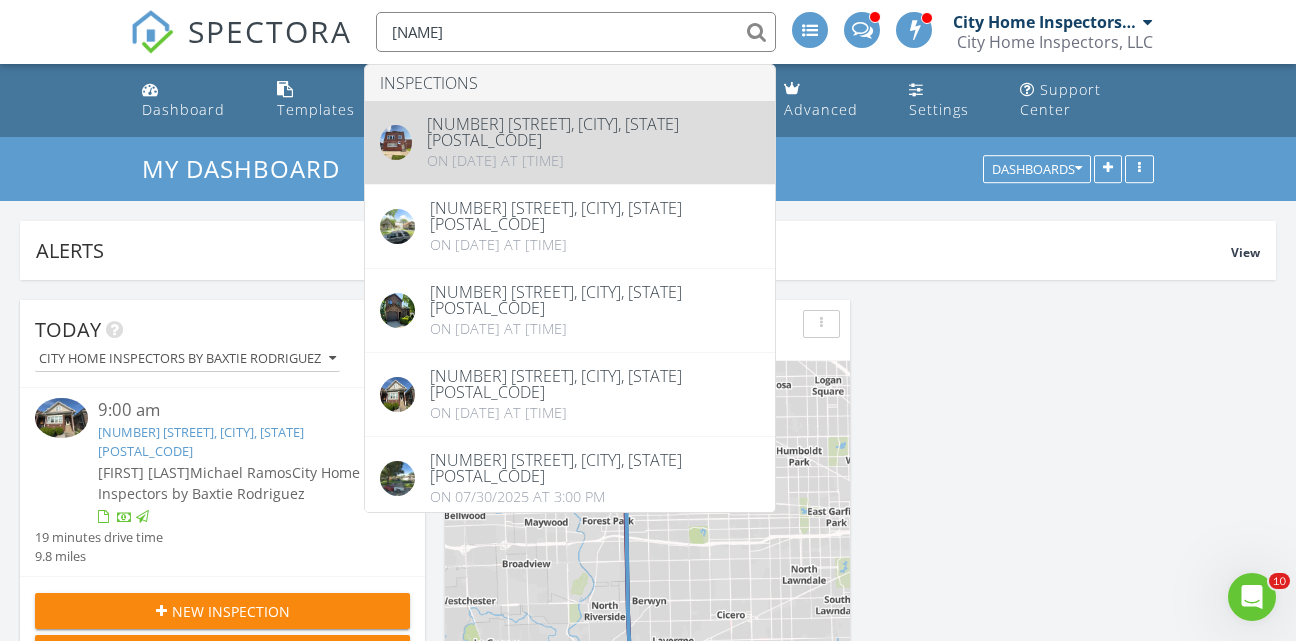 type on "[NAME]" 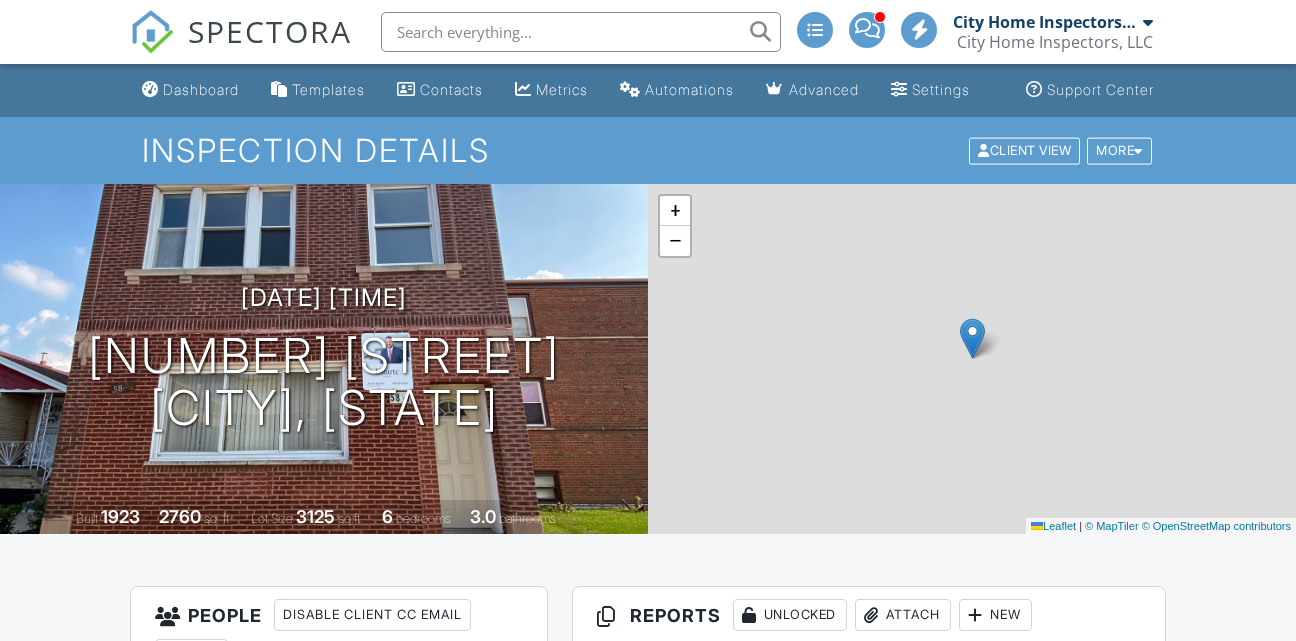 scroll, scrollTop: 0, scrollLeft: 0, axis: both 